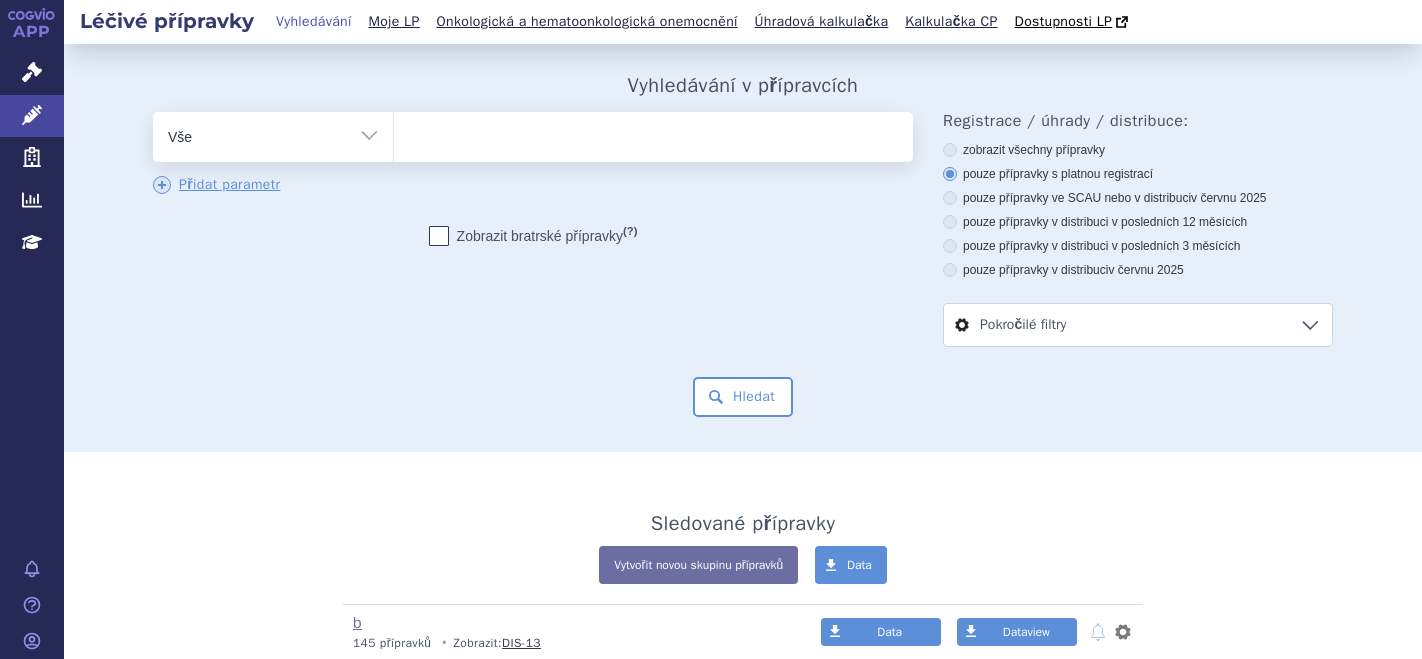scroll, scrollTop: 0, scrollLeft: 0, axis: both 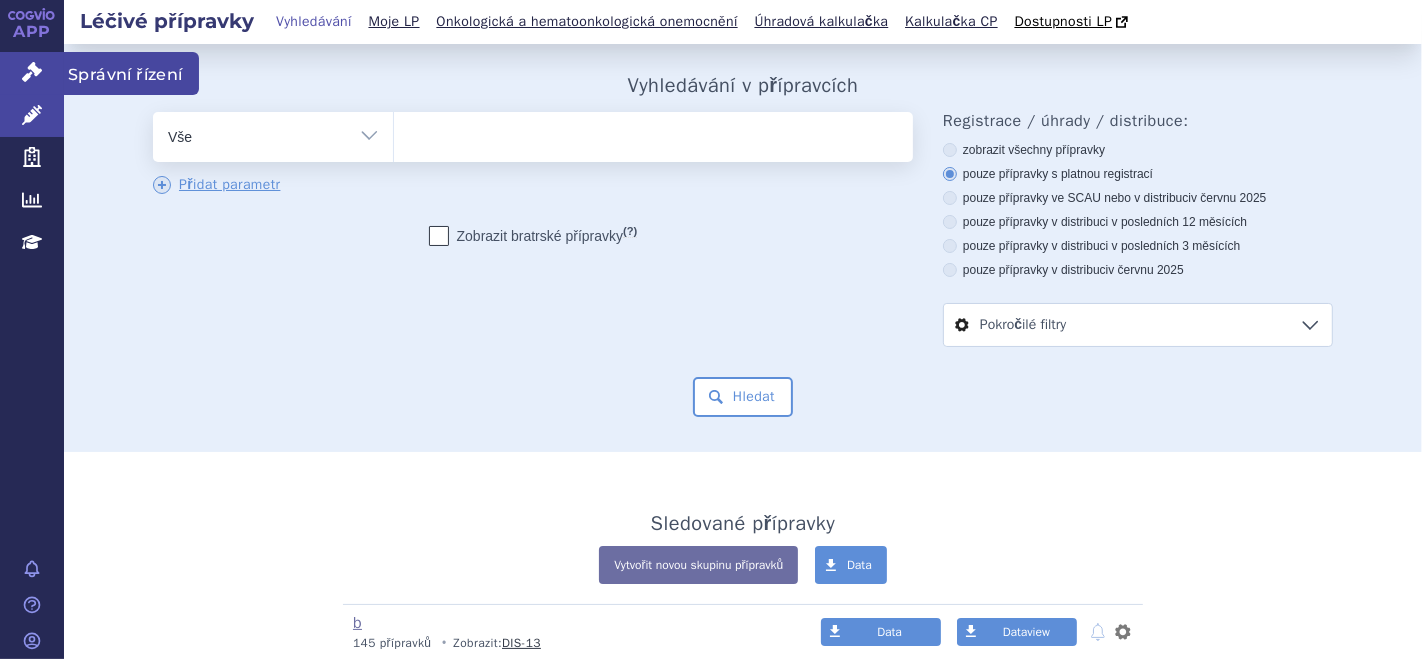 click at bounding box center (32, 72) 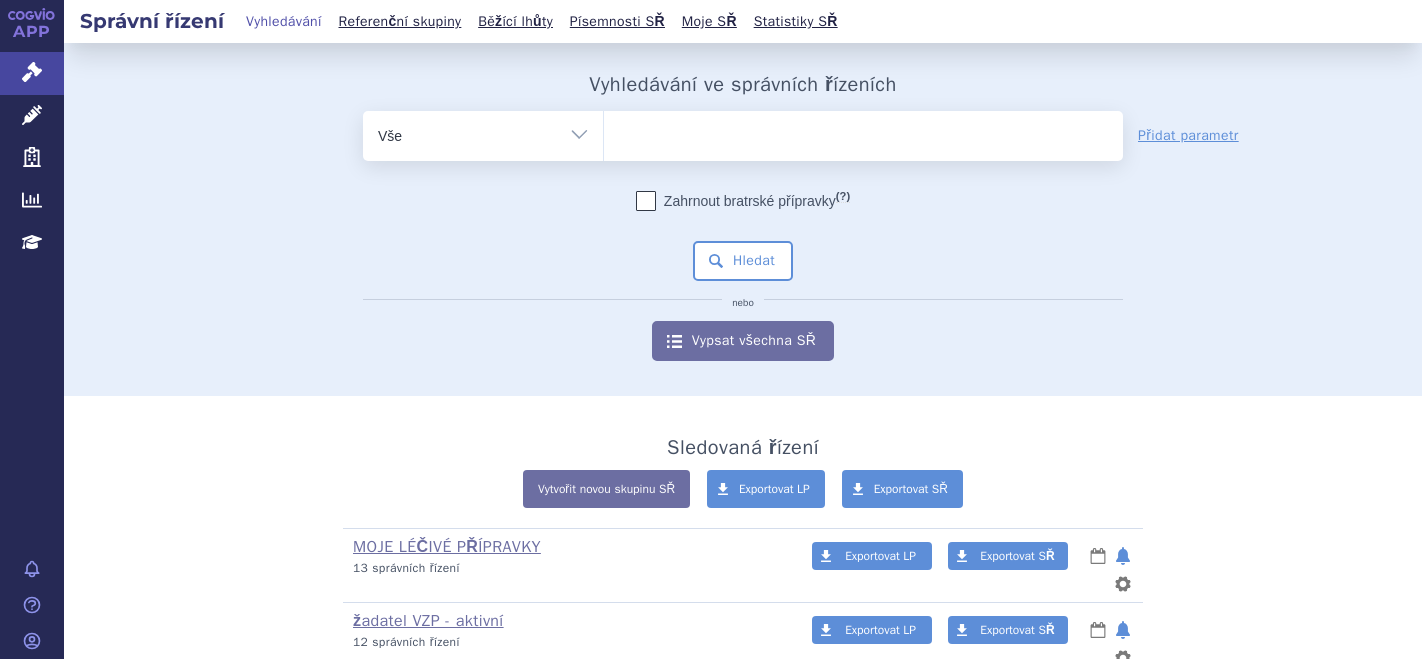 scroll, scrollTop: 0, scrollLeft: 0, axis: both 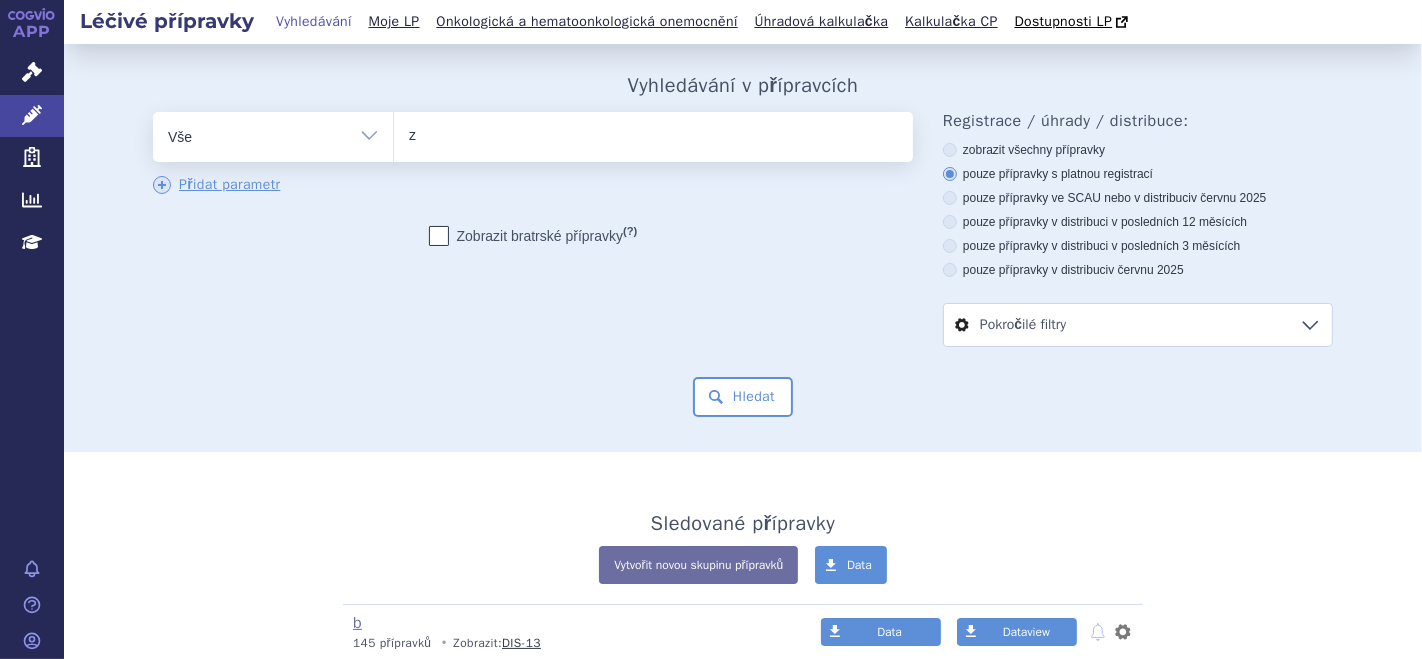 type on "zep" 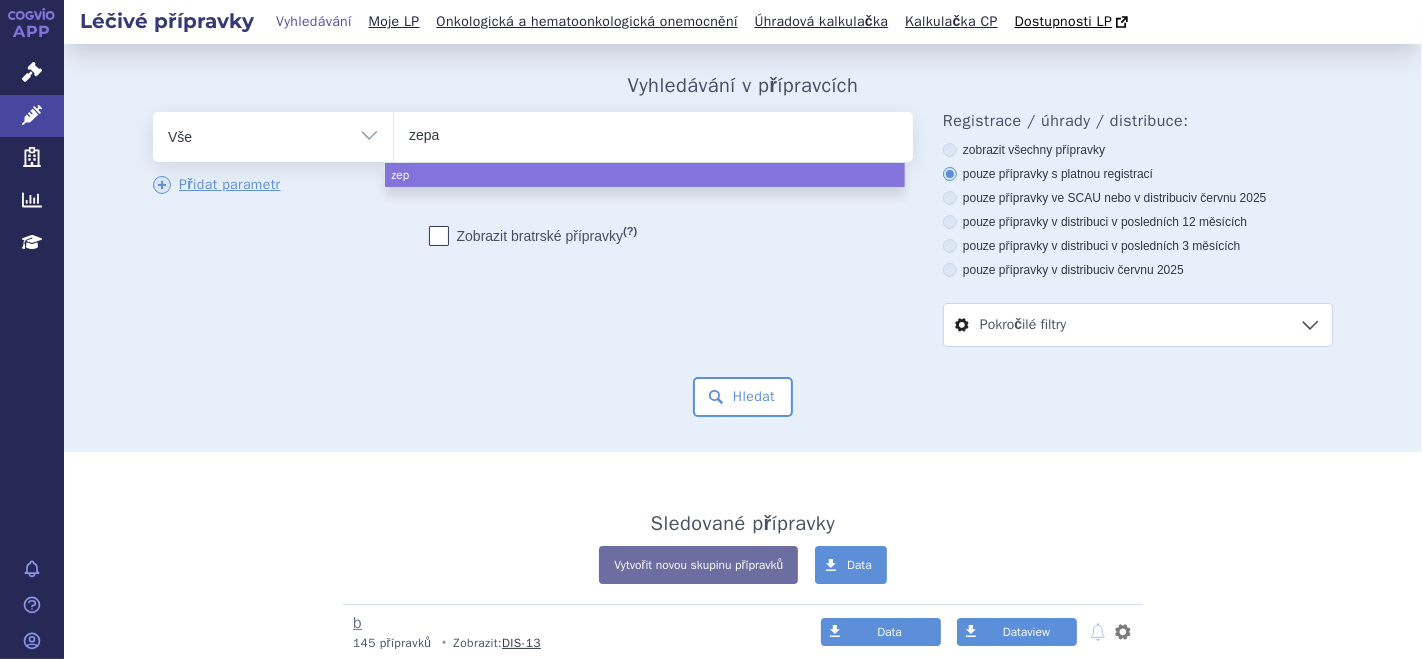type on "zepat" 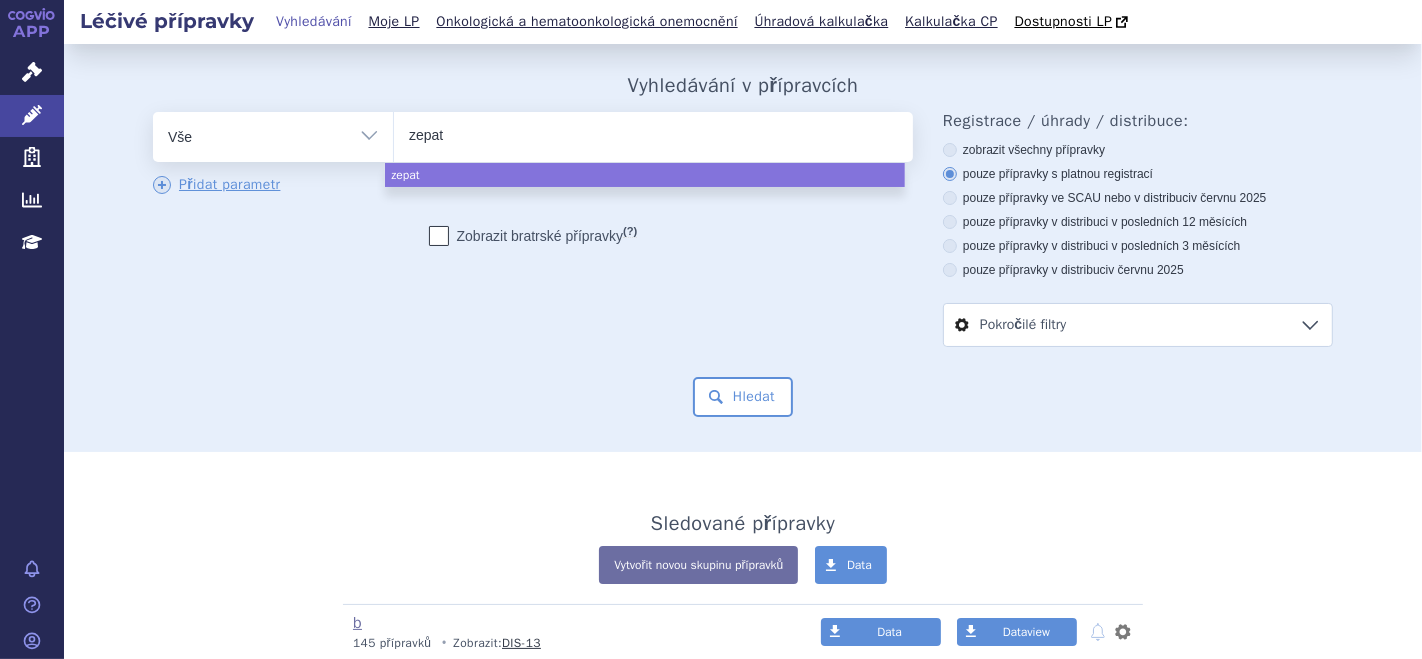 type on "zepati" 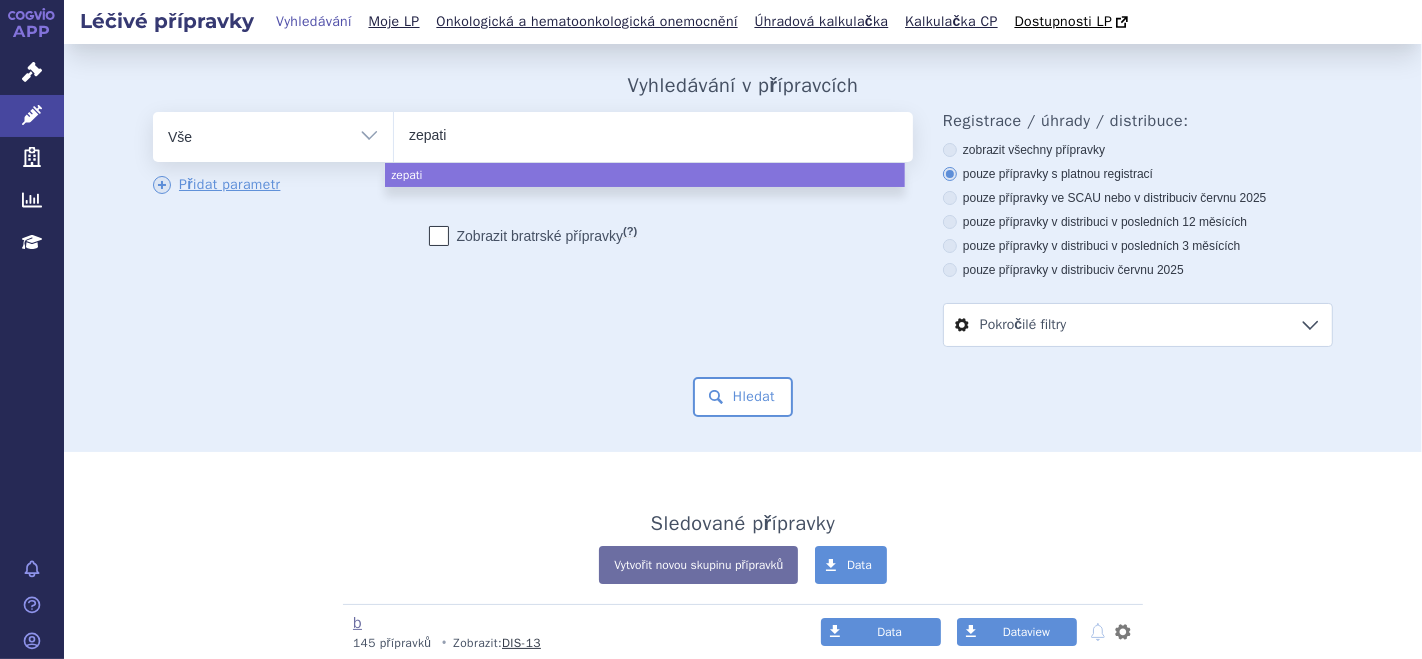 type on "zepatir" 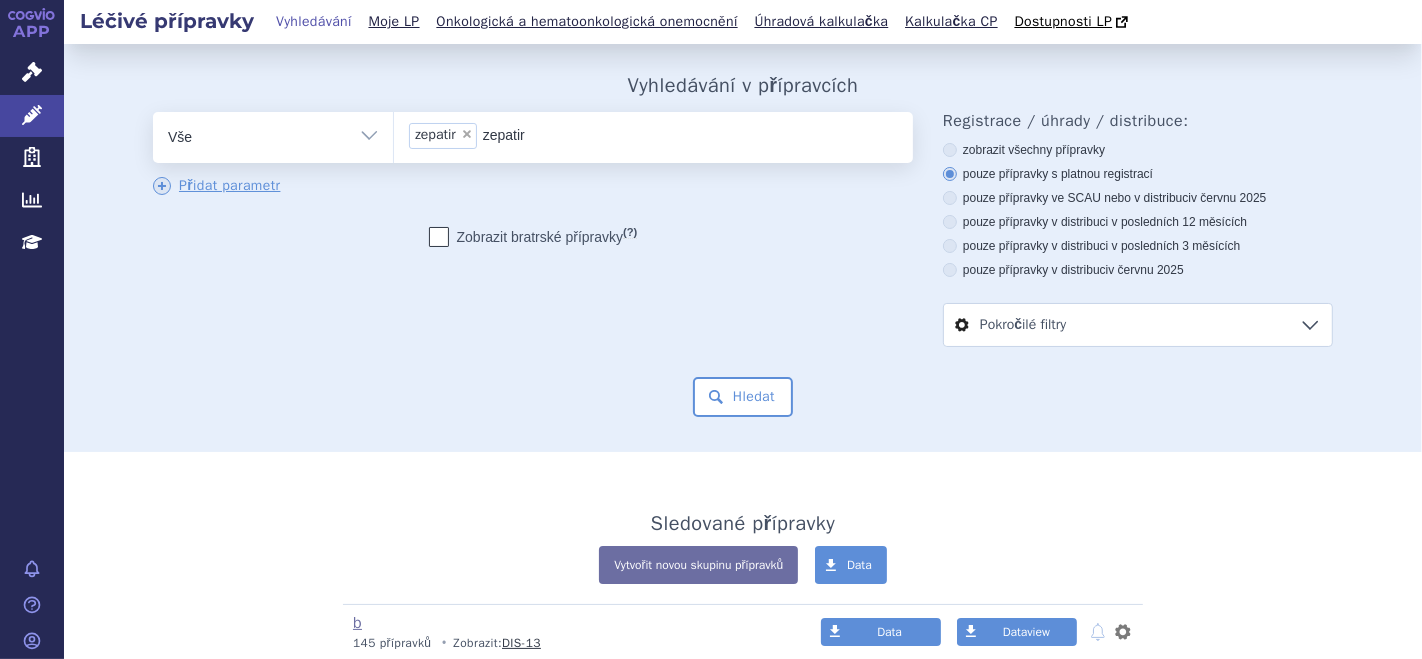type on "zepati" 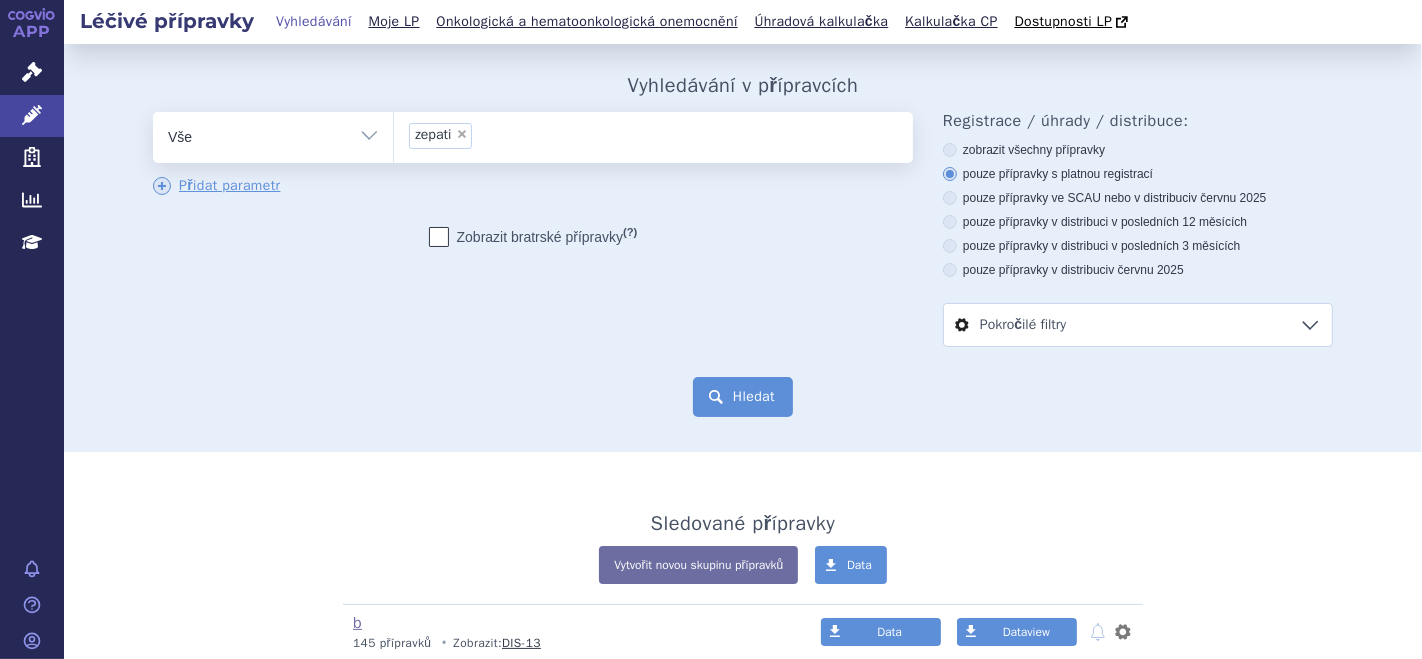 click on "Hledat" at bounding box center [743, 397] 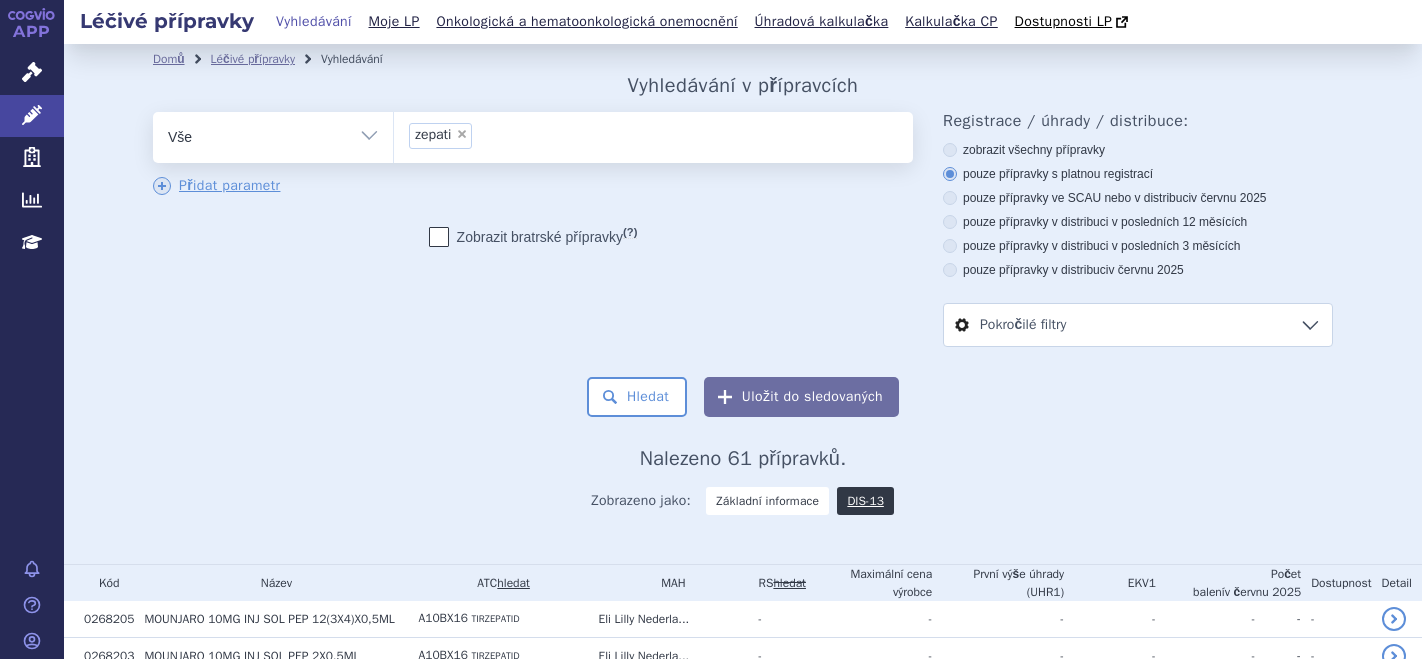 scroll, scrollTop: 0, scrollLeft: 0, axis: both 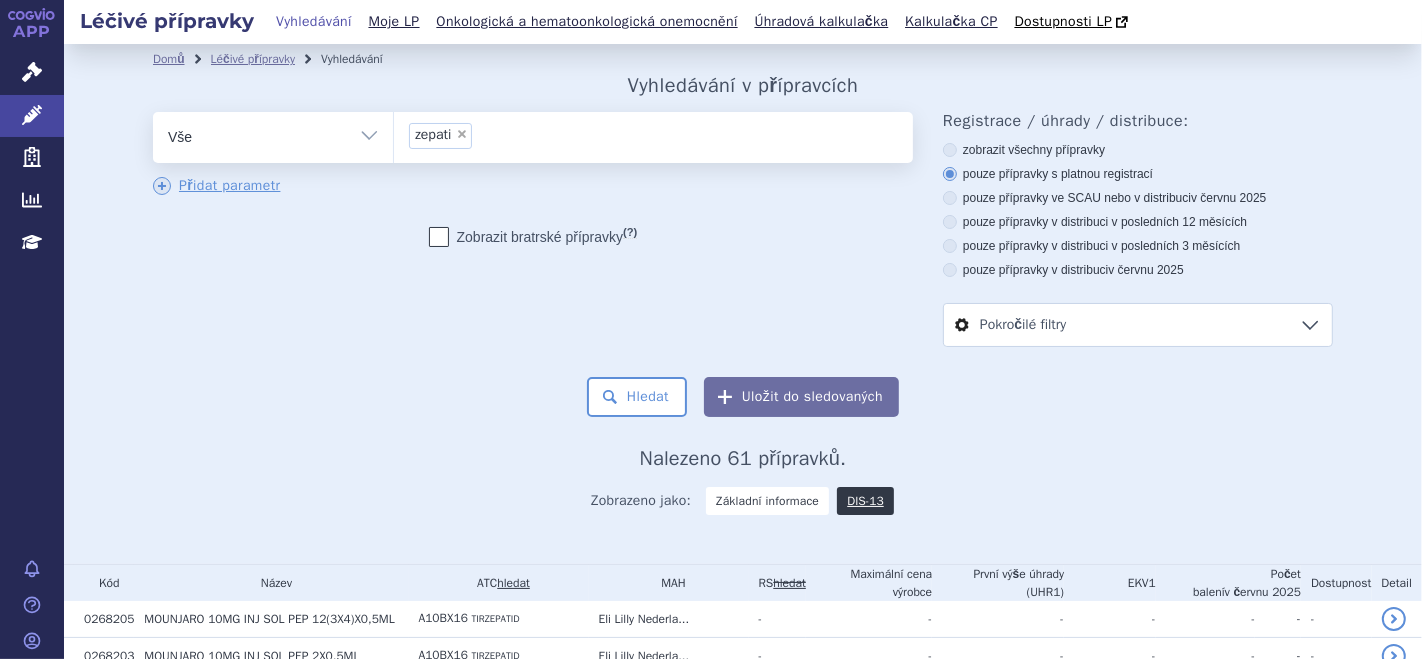 click on "× zepati" at bounding box center (653, 134) 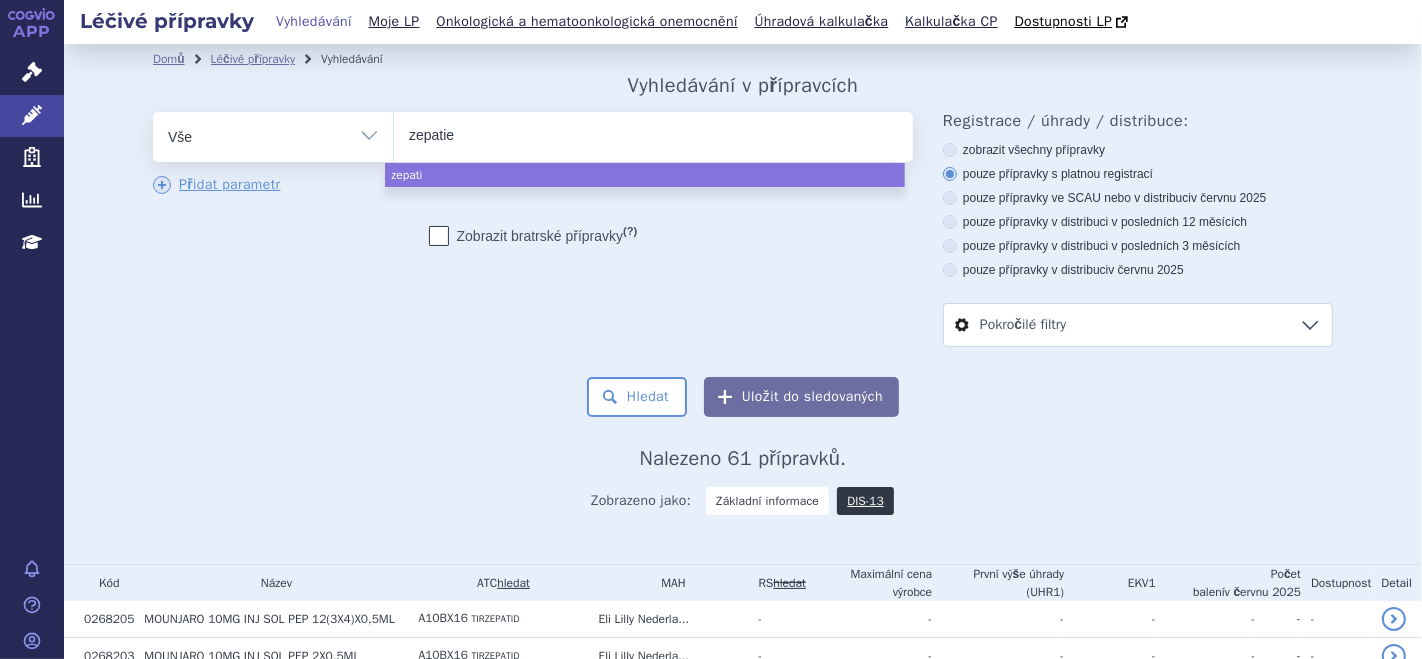 type on "zepatier" 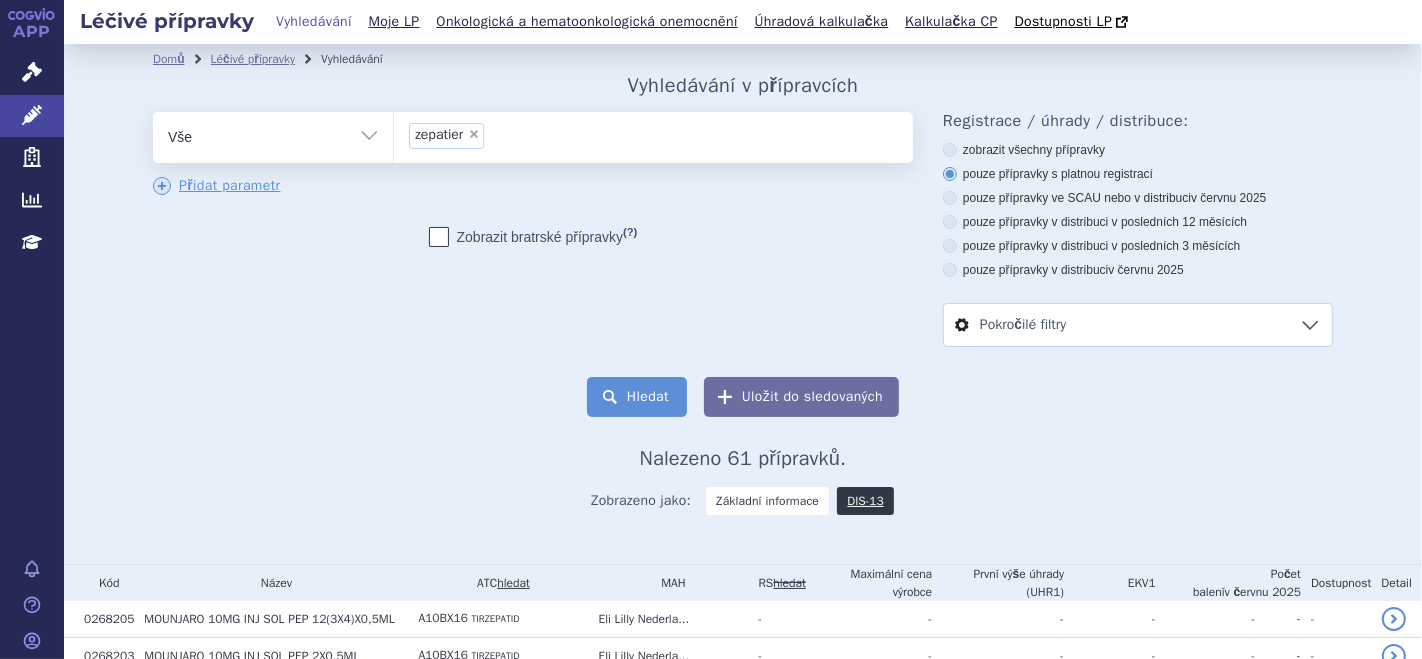 click on "Hledat" at bounding box center [637, 397] 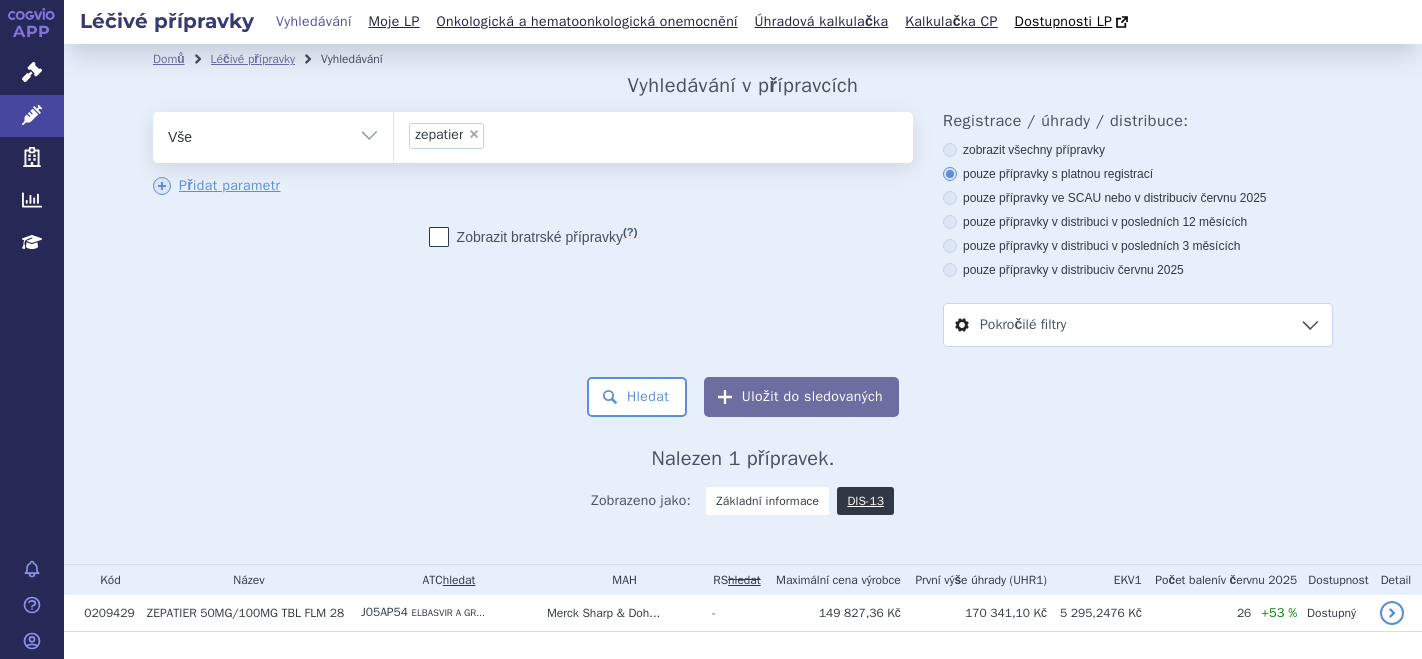 scroll, scrollTop: 0, scrollLeft: 0, axis: both 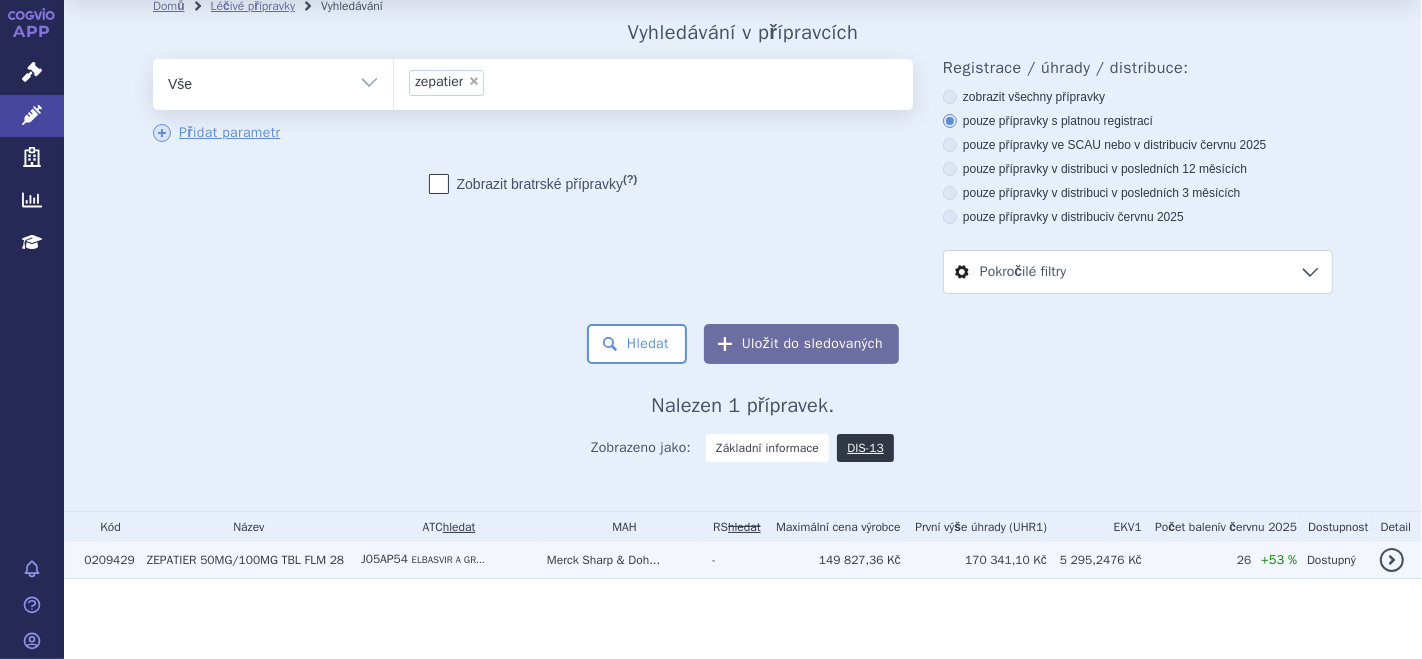 click on "Merck Sharp & Doh..." at bounding box center [619, 560] 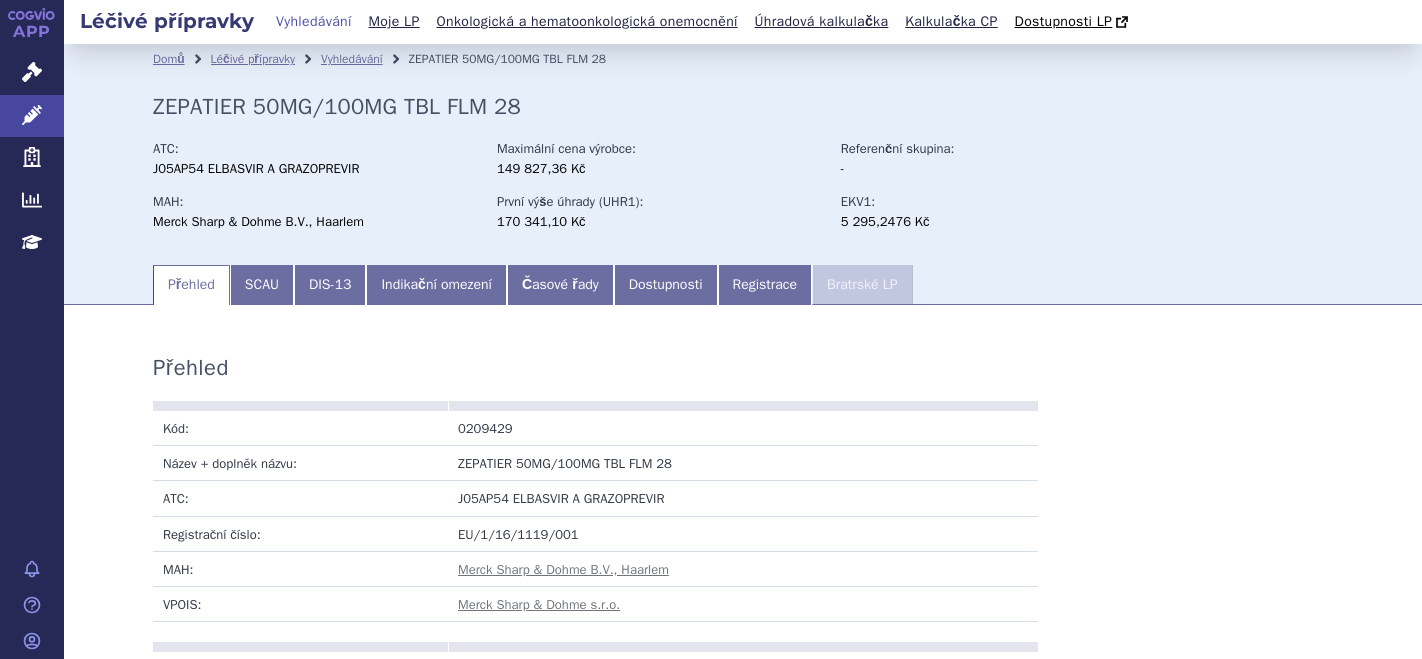 scroll, scrollTop: 0, scrollLeft: 0, axis: both 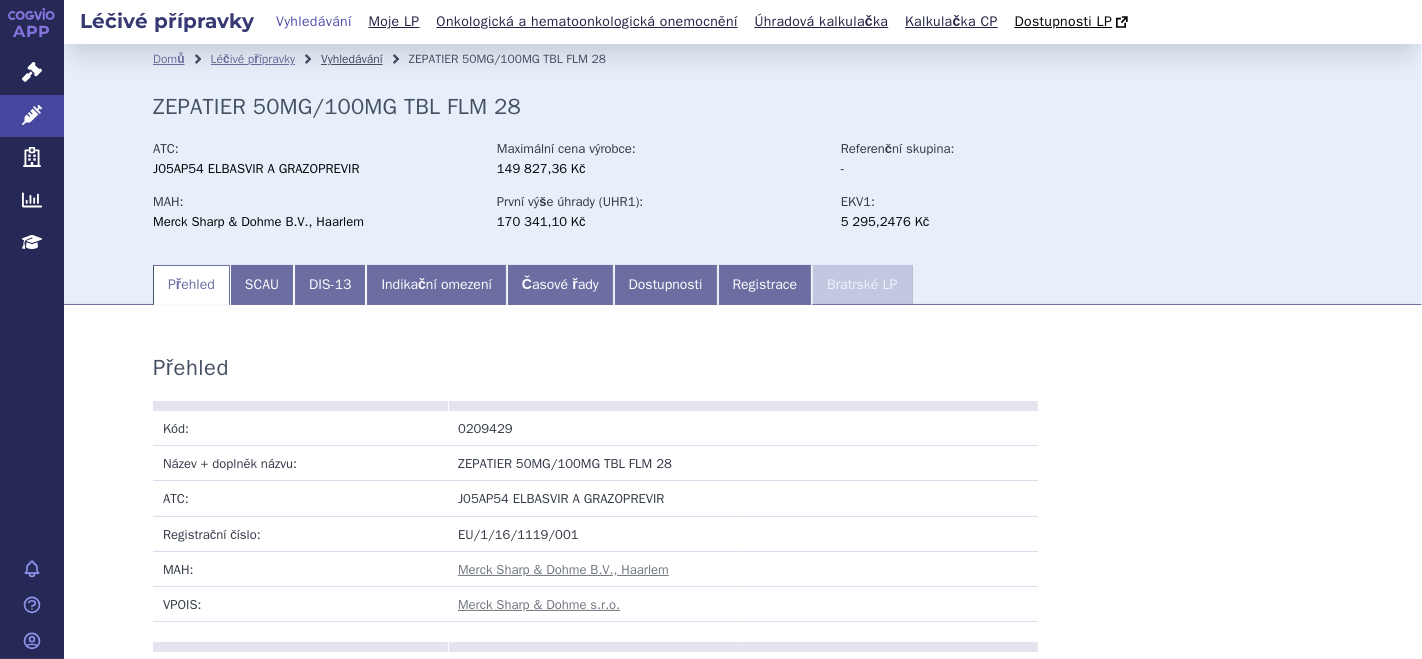 click on "Vyhledávání" at bounding box center (352, 59) 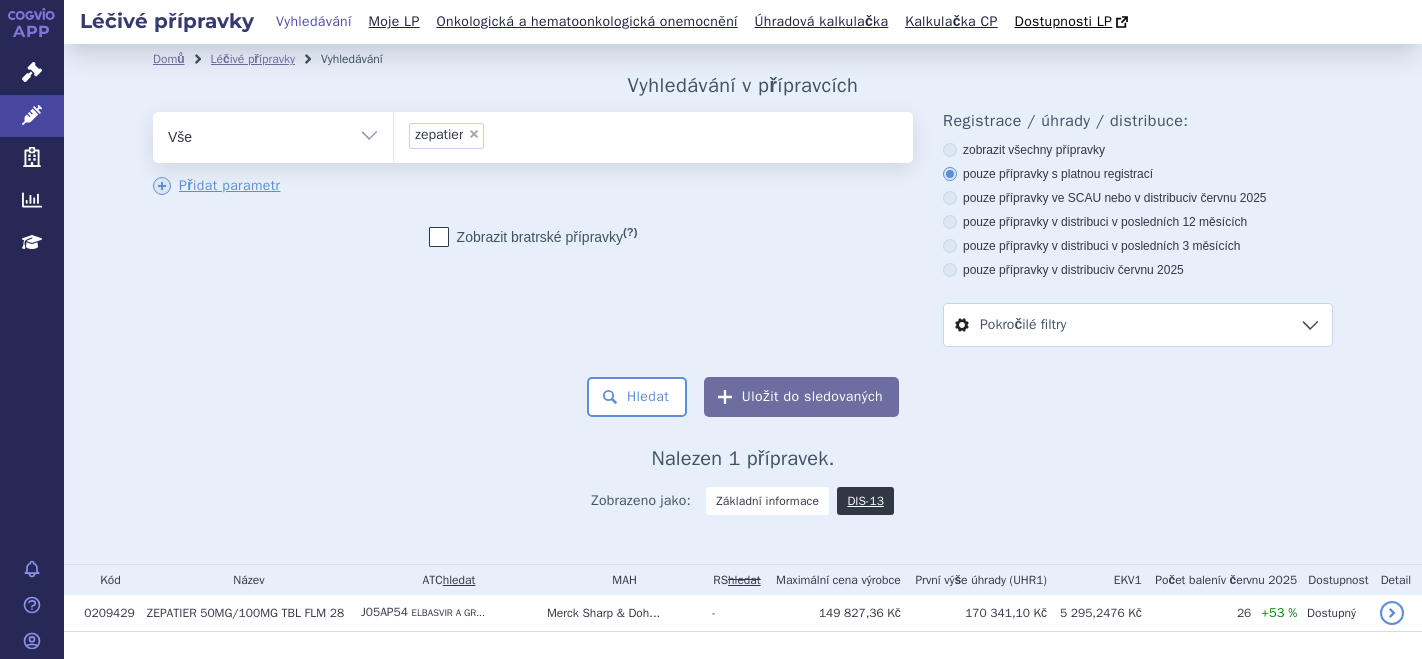 scroll, scrollTop: 0, scrollLeft: 0, axis: both 